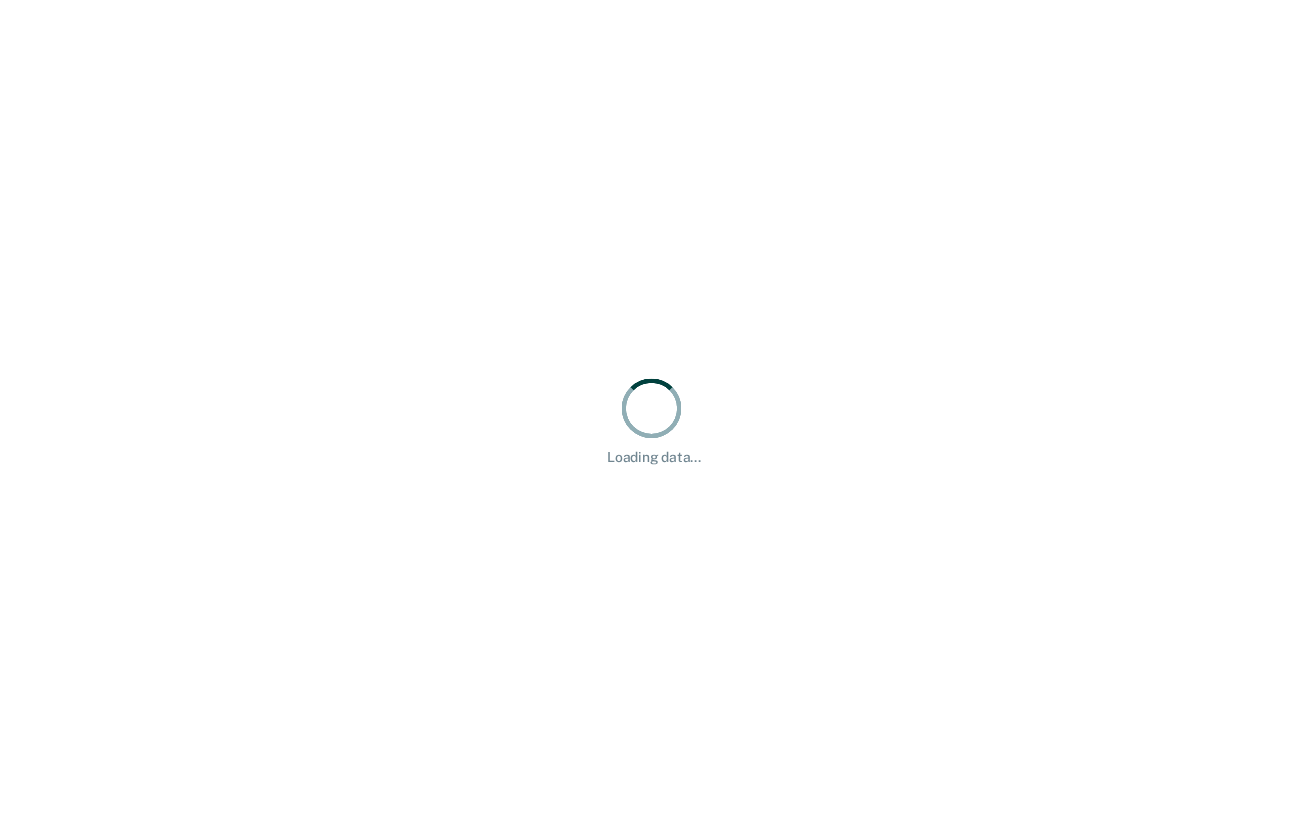 scroll, scrollTop: 0, scrollLeft: 0, axis: both 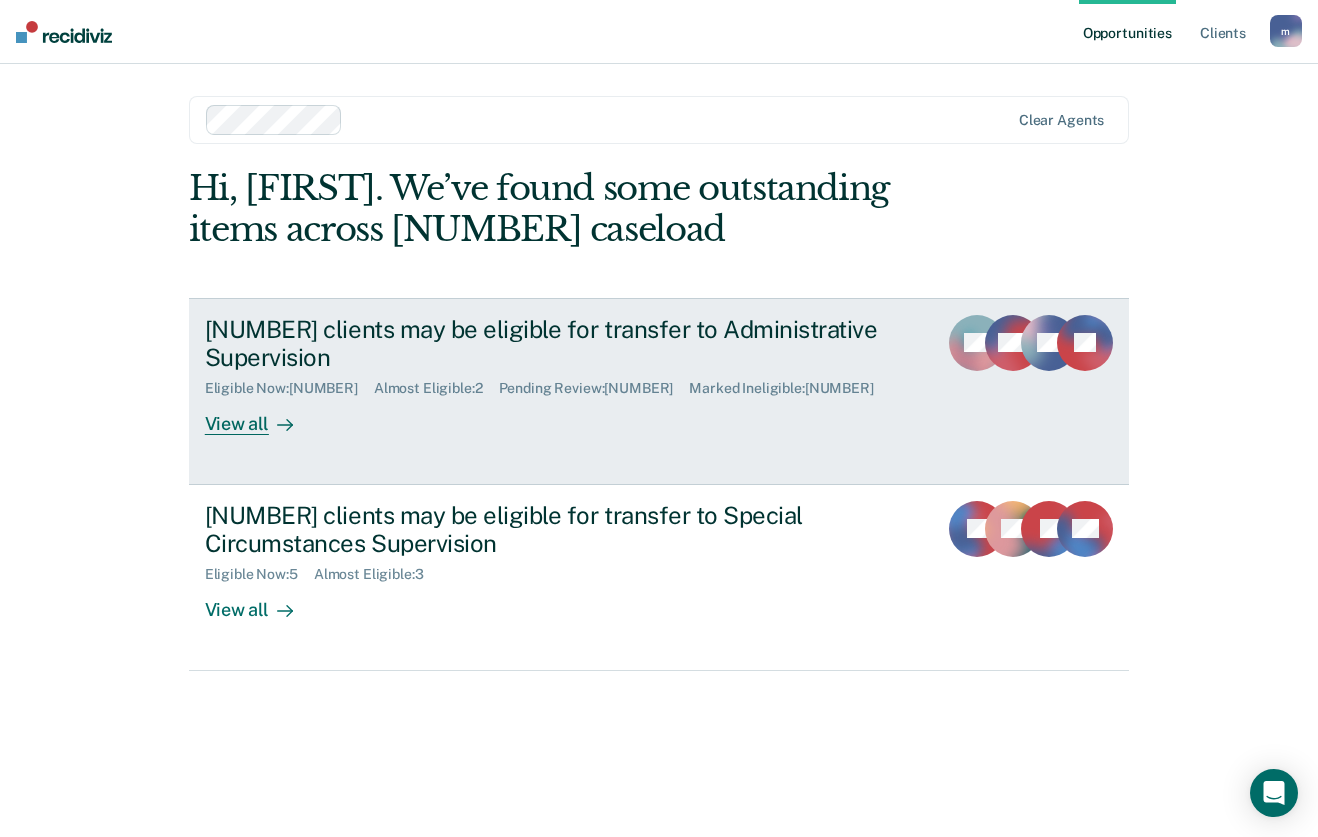 click on "3 clients may be eligible for transfer to Administrative Supervision Eligible Now :  1 Almost Eligible :  2 Pending Review :  1 Marked Ineligible :  1 View all" at bounding box center (580, 375) 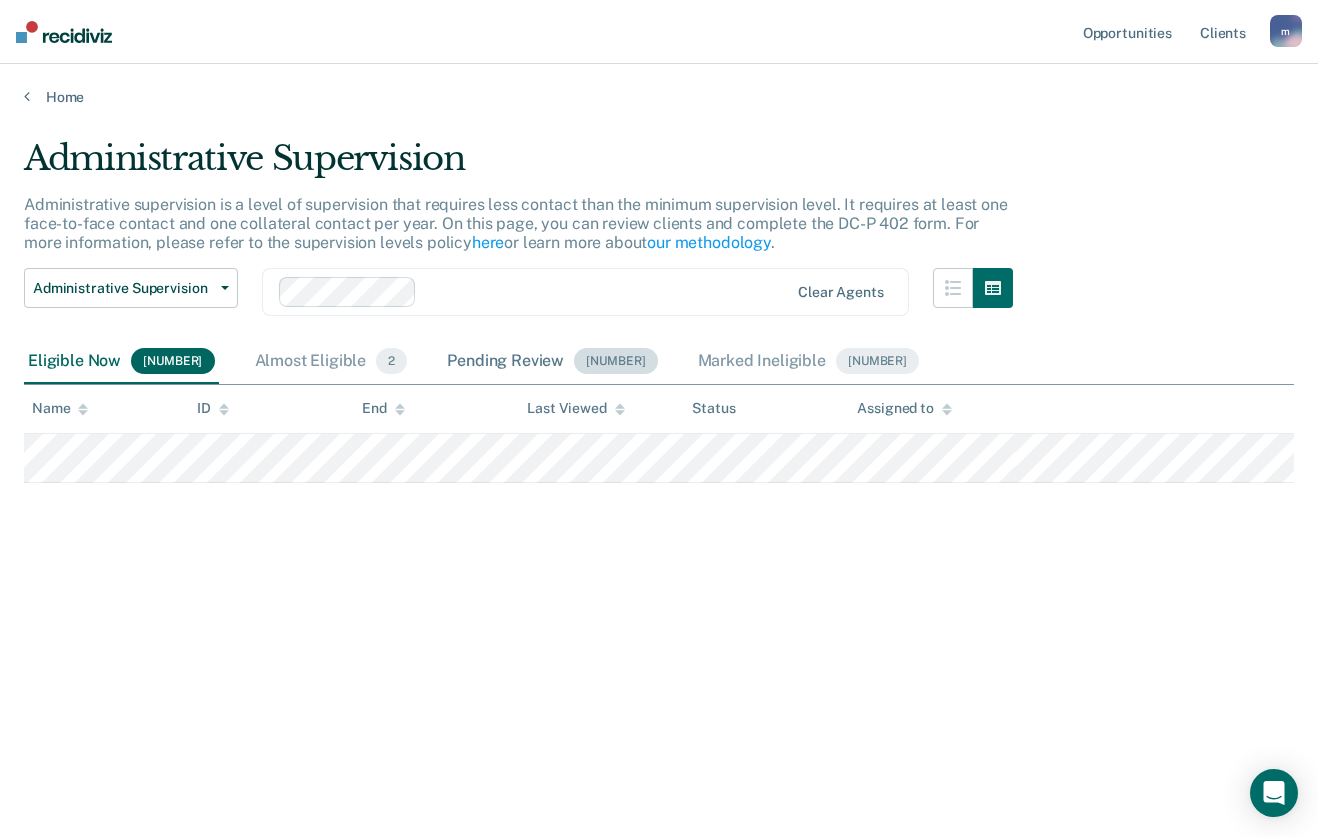 click on "Pending Review 1" at bounding box center (552, 362) 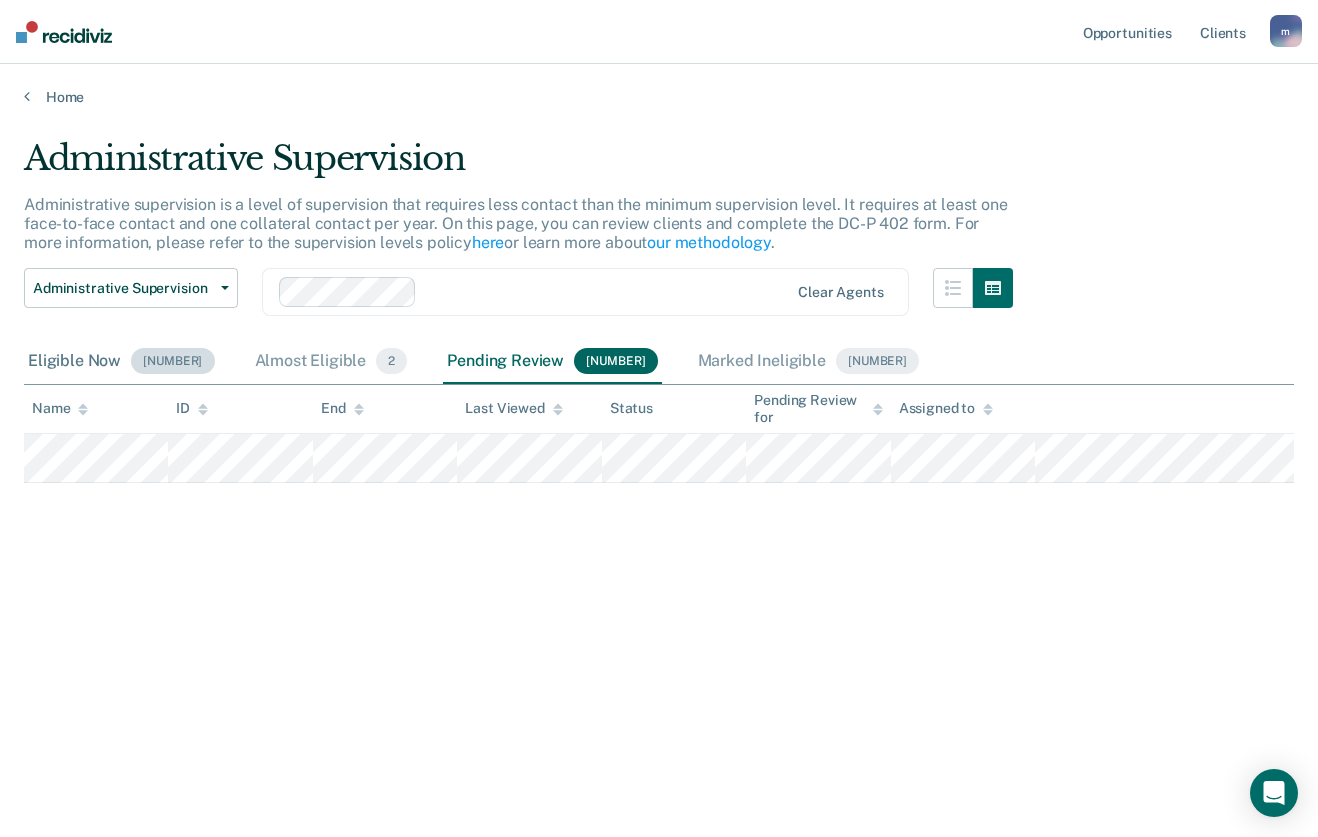click on "Eligible Now [NUMBER]" at bounding box center [121, 362] 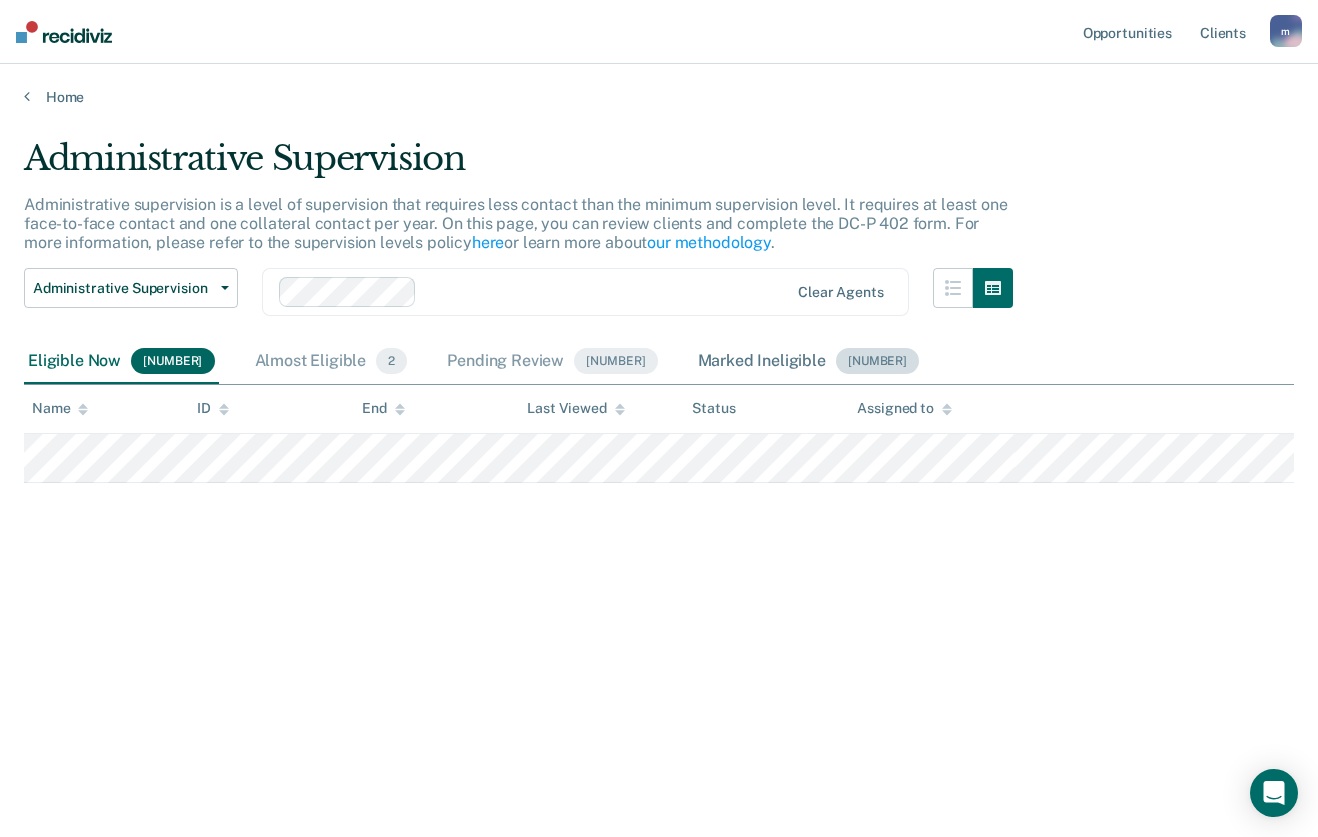click on "Marked Ineligible 1" at bounding box center [809, 362] 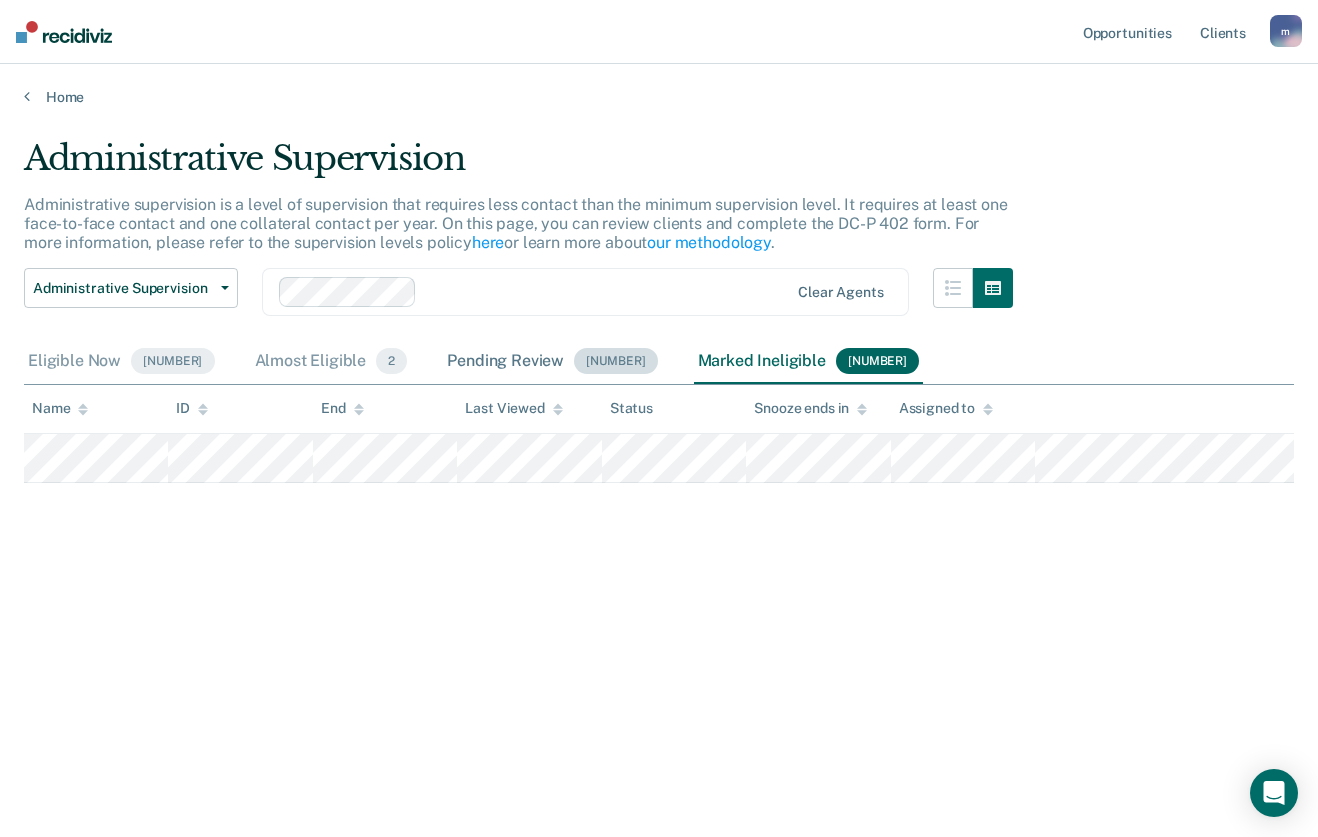 click on "Pending Review 1" at bounding box center [552, 362] 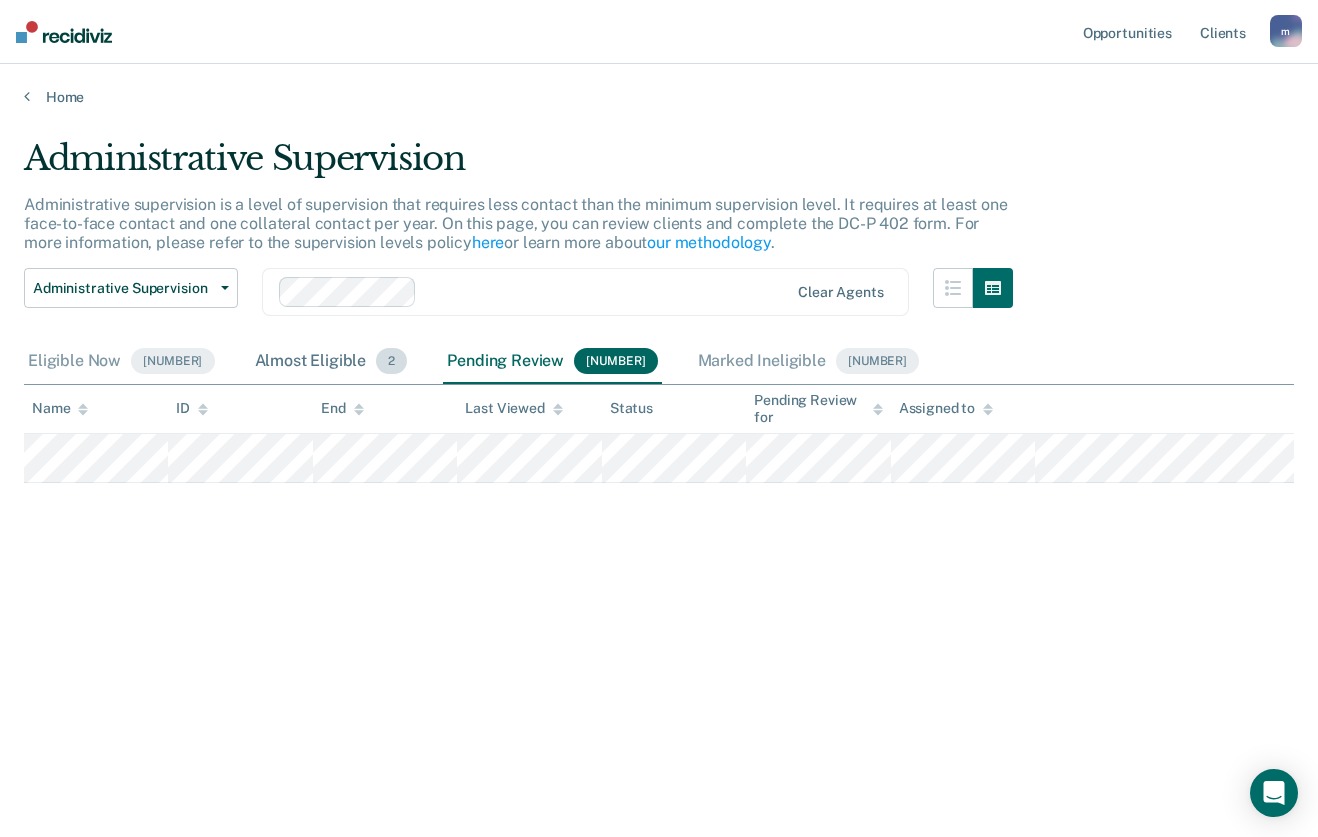 click on "Almost Eligible 2" at bounding box center [331, 362] 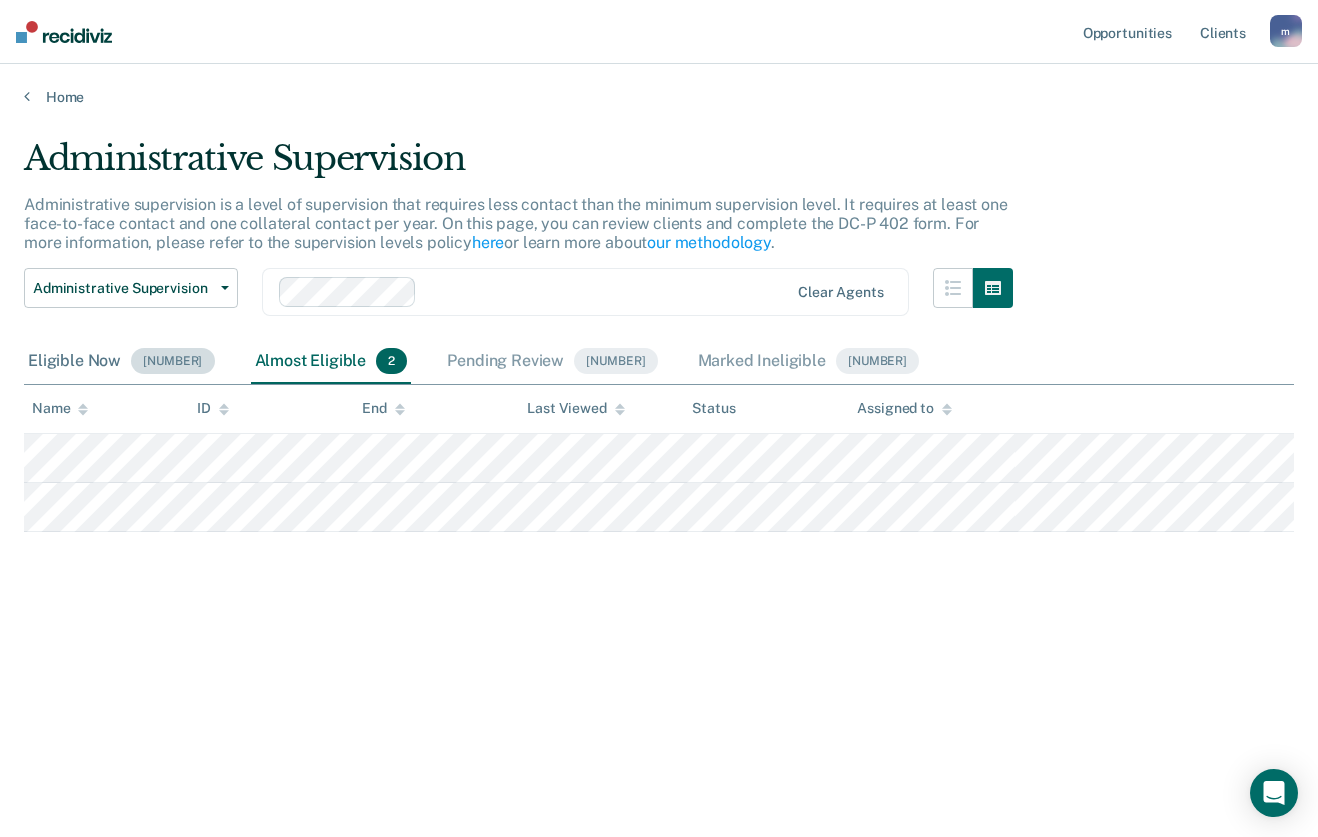 click on "Eligible Now [NUMBER]" at bounding box center (121, 362) 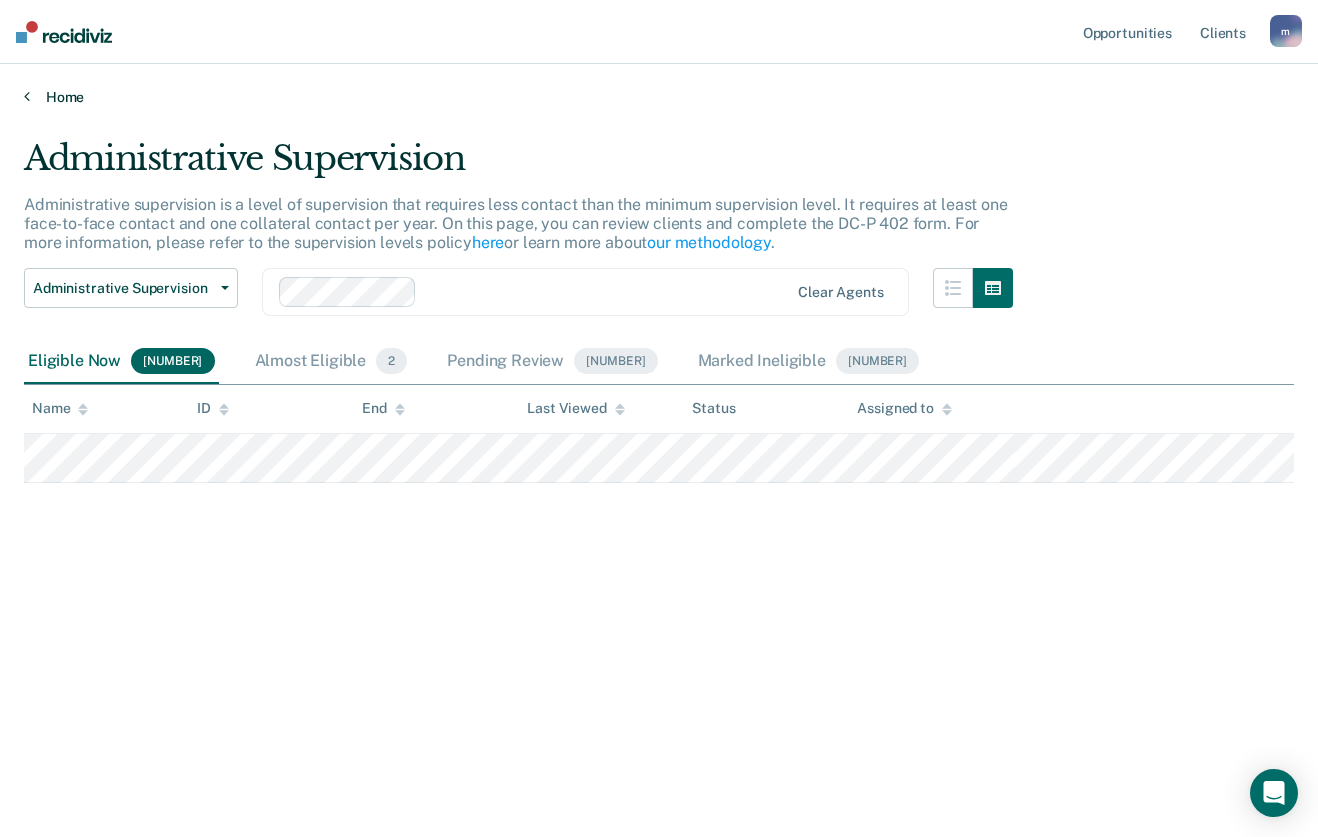 click on "Home" at bounding box center [659, 97] 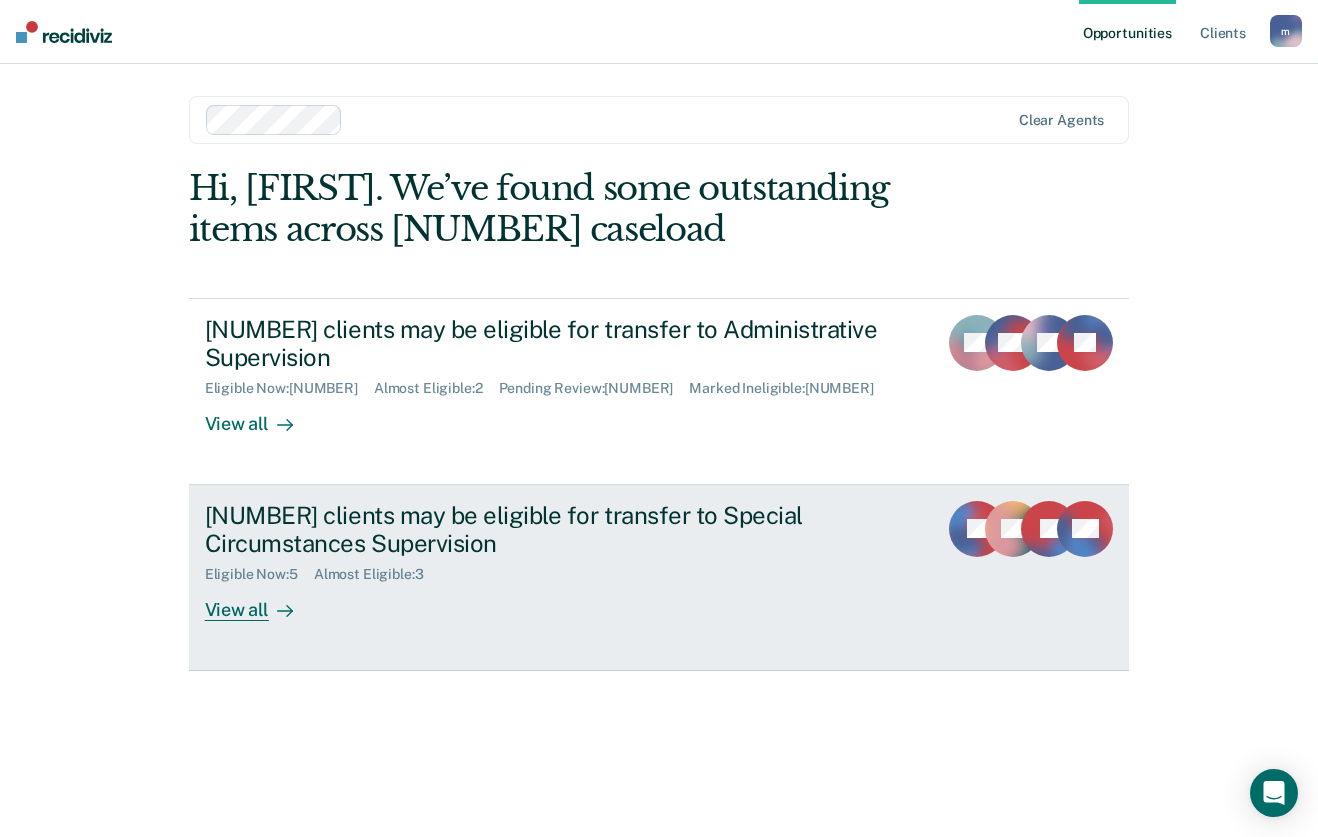 click on "Eligible Now :  5 Almost Eligible :  3" at bounding box center [556, 570] 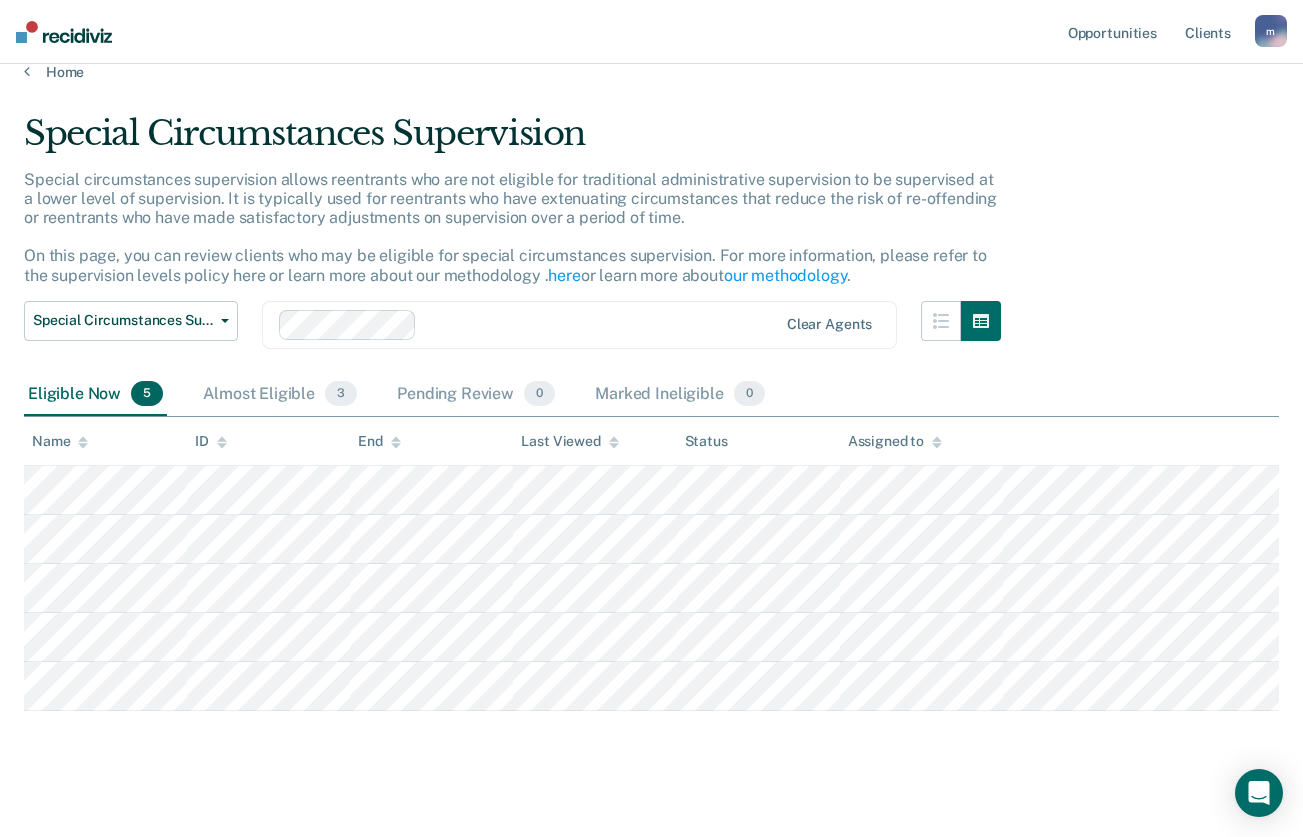 scroll, scrollTop: 43, scrollLeft: 0, axis: vertical 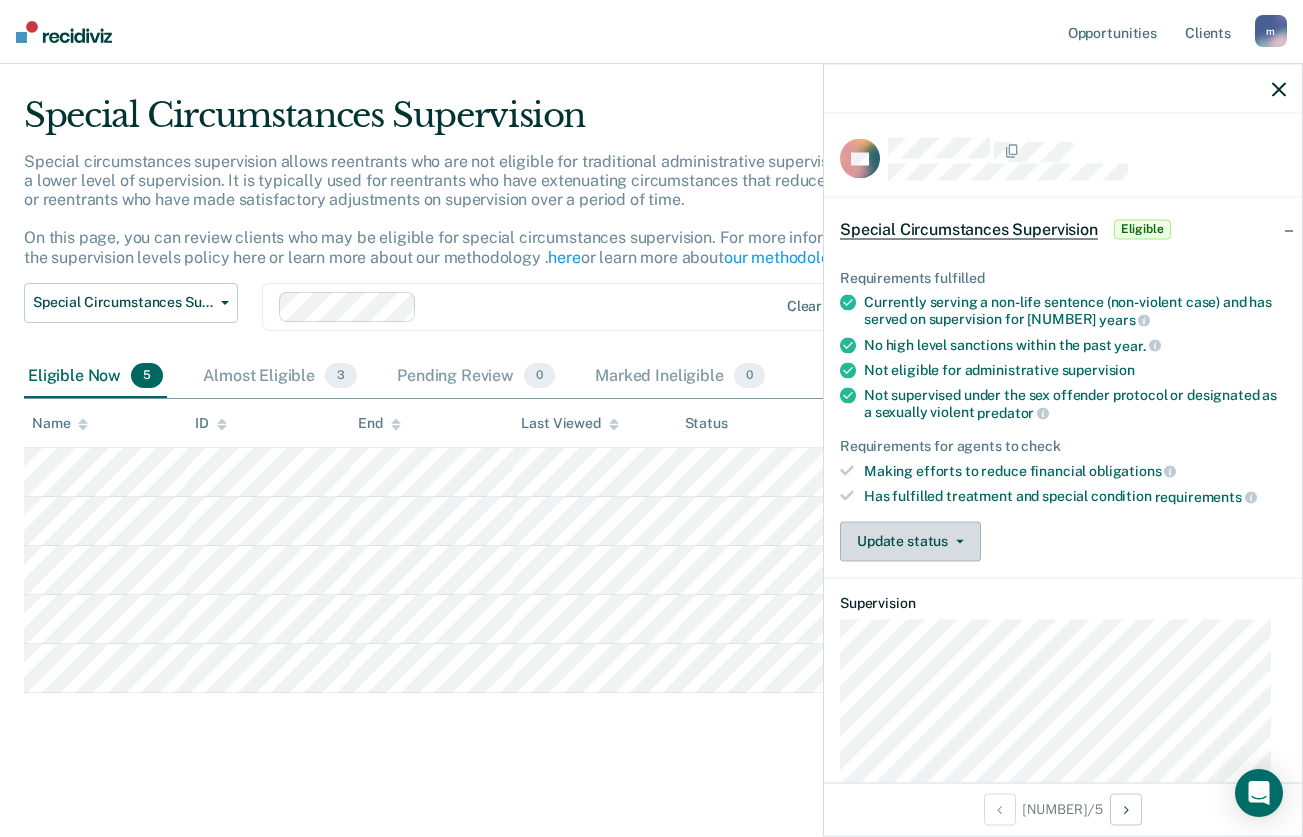 click on "Update status" at bounding box center [910, 541] 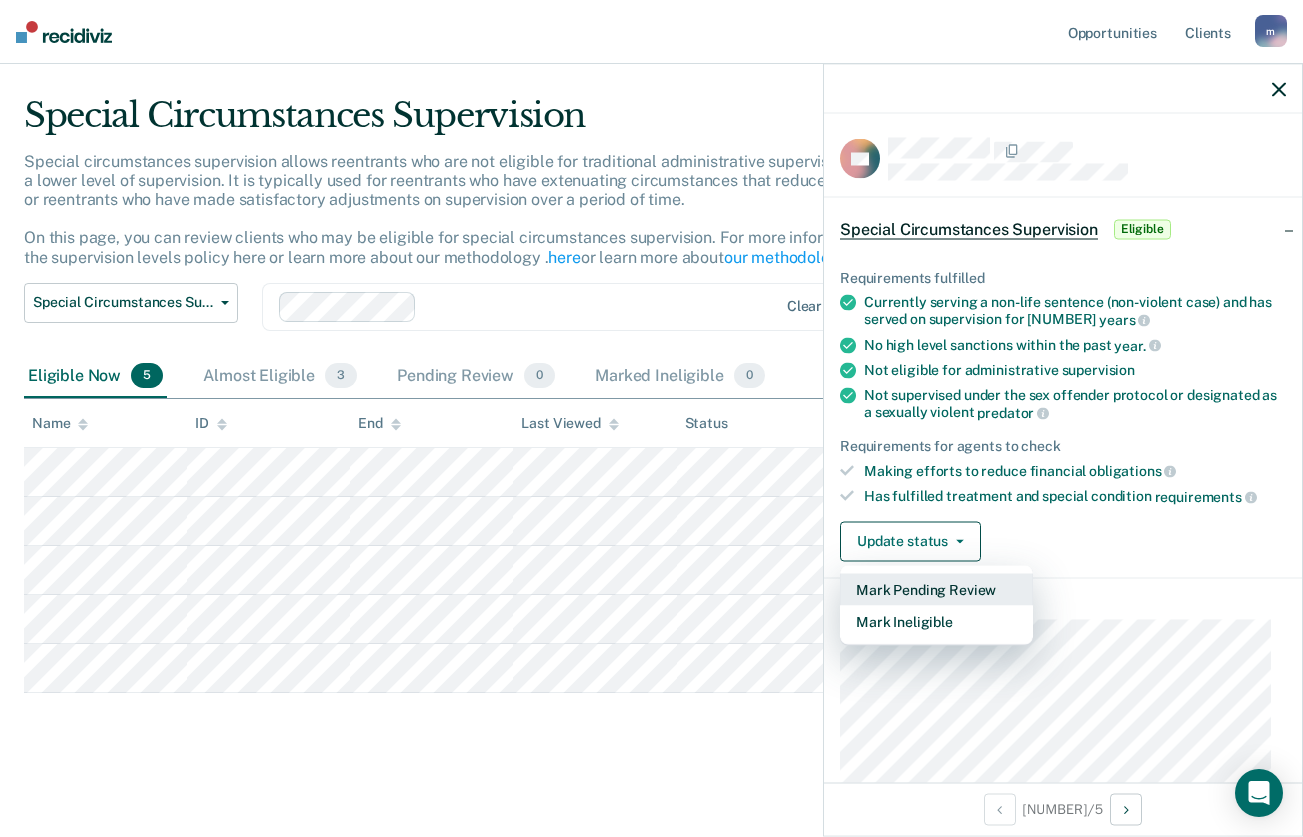 click on "Mark Pending Review" at bounding box center (936, 589) 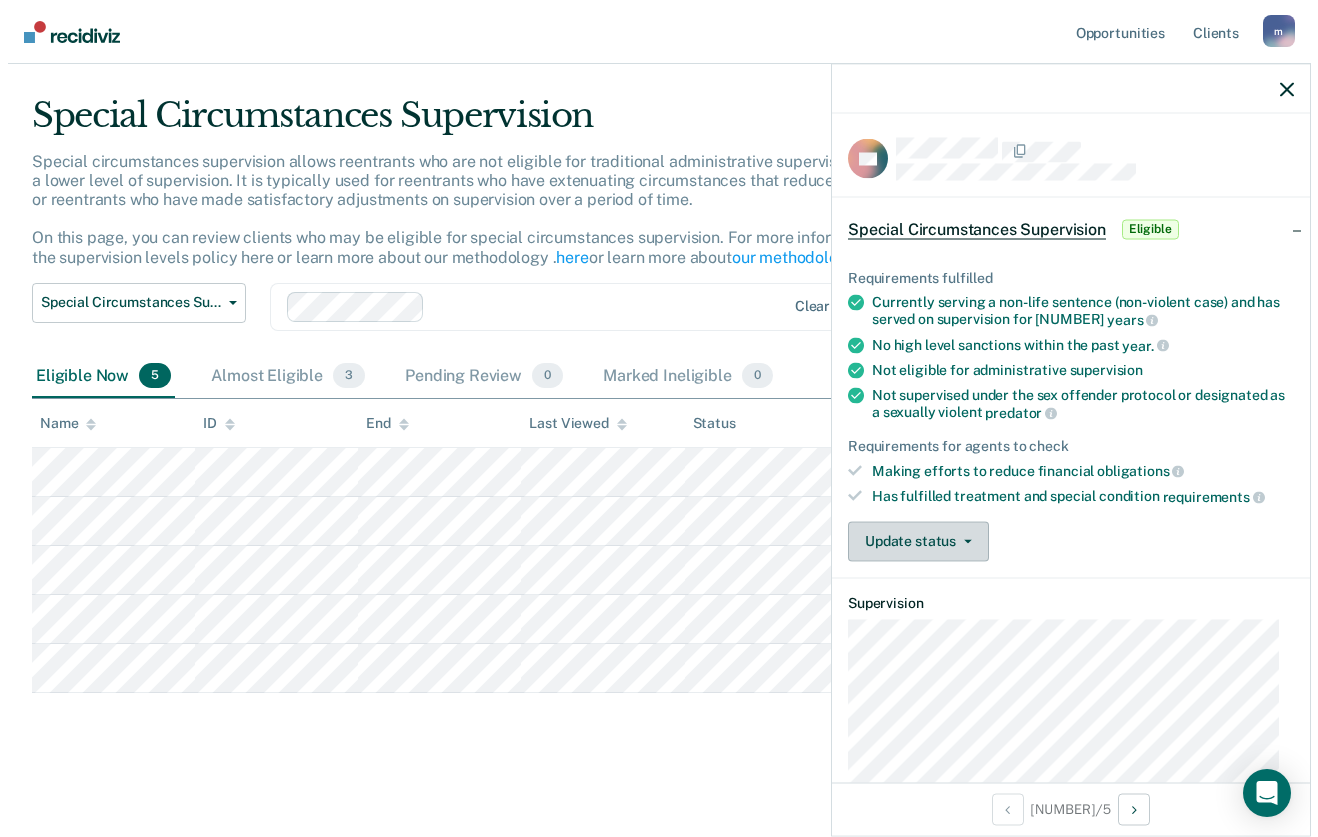 scroll, scrollTop: 0, scrollLeft: 0, axis: both 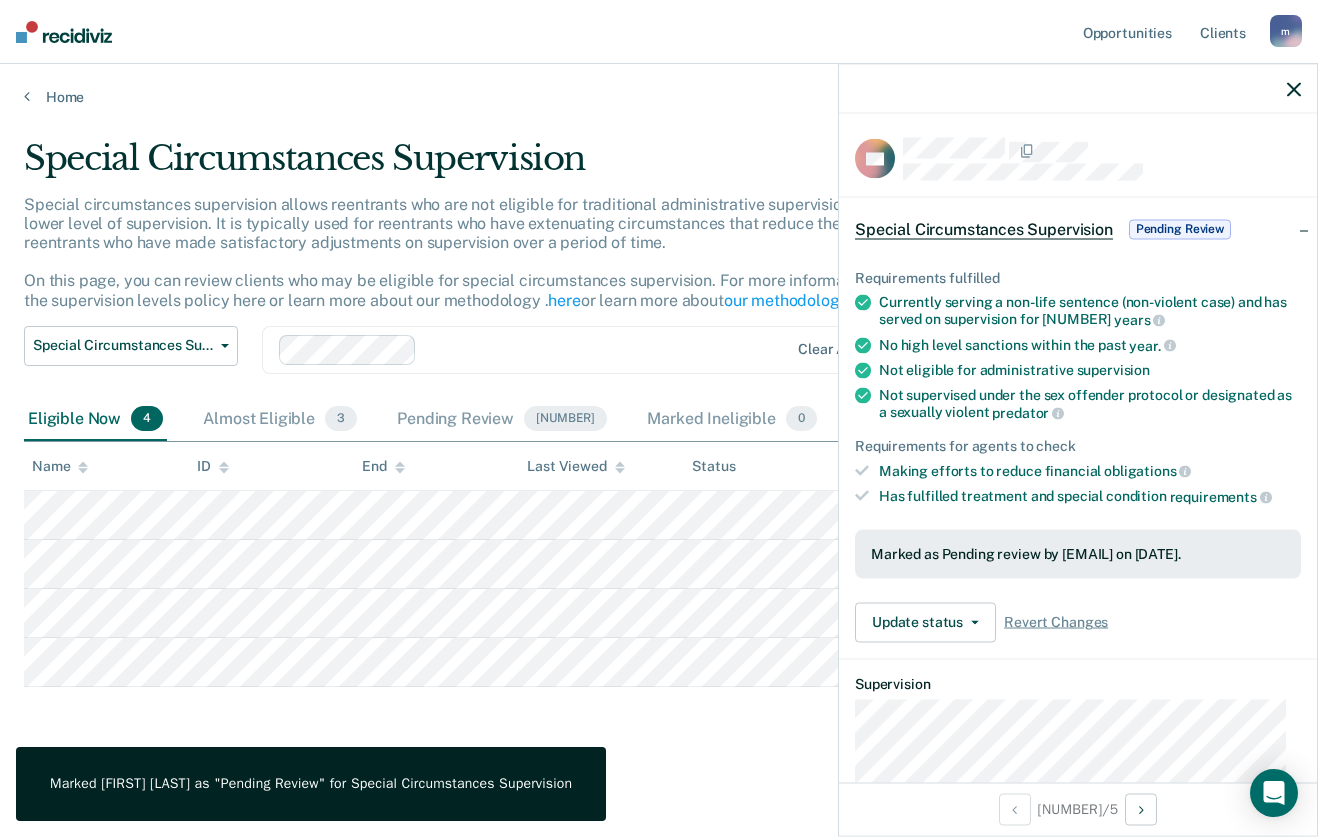 click on "Special circumstances supervision allows reentrants who are not eligible for traditional administrative supervision to be supervised at a lower level of supervision. It is typically used for reentrants who have extenuating circumstances that reduce the risk of re-offending or reentrants who have made satisfactory adjustments on supervision over a period of time. On this page, you can review clients who may be eligible for special circumstances supervision. For more information, please refer to the supervision levels policy here or learn more about our methodology ." at bounding box center (518, 260) 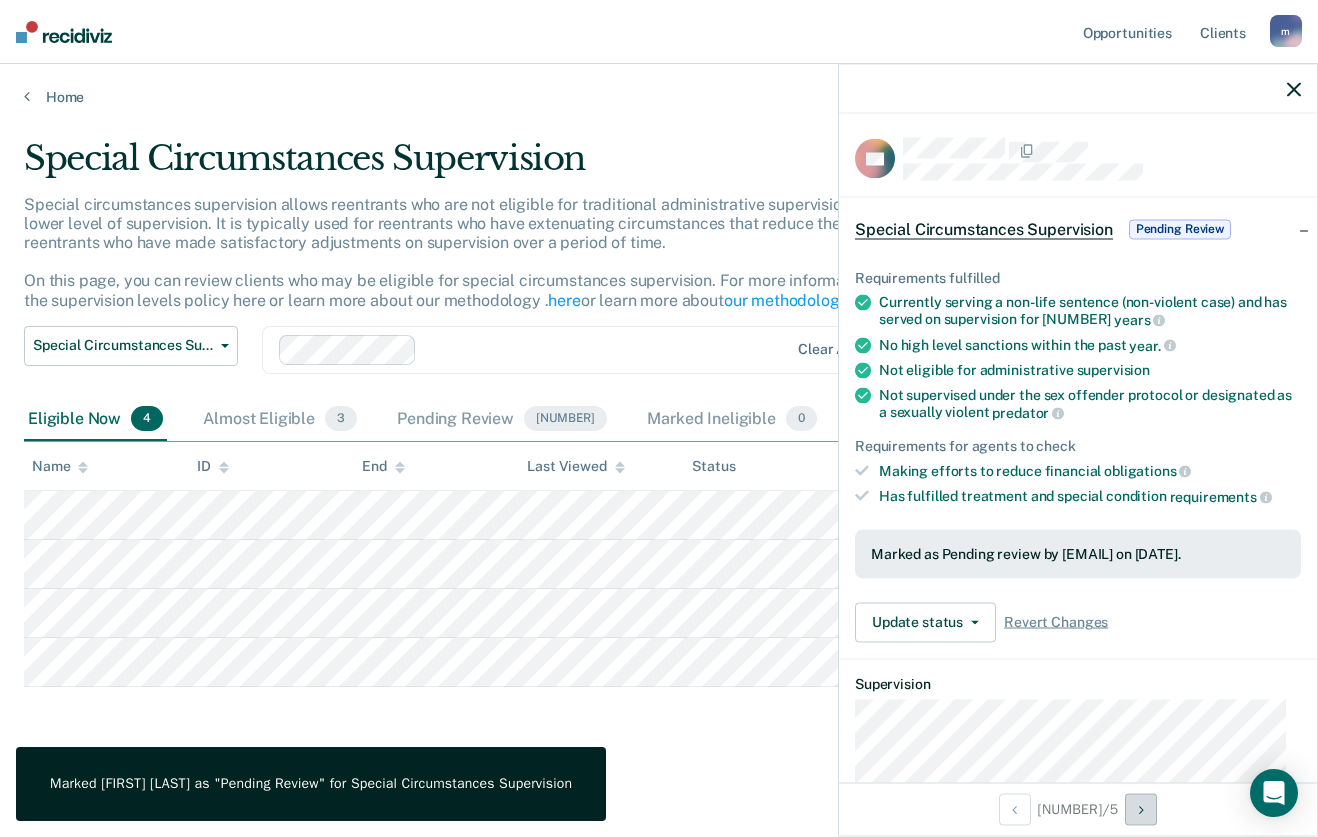 click at bounding box center [1141, 809] 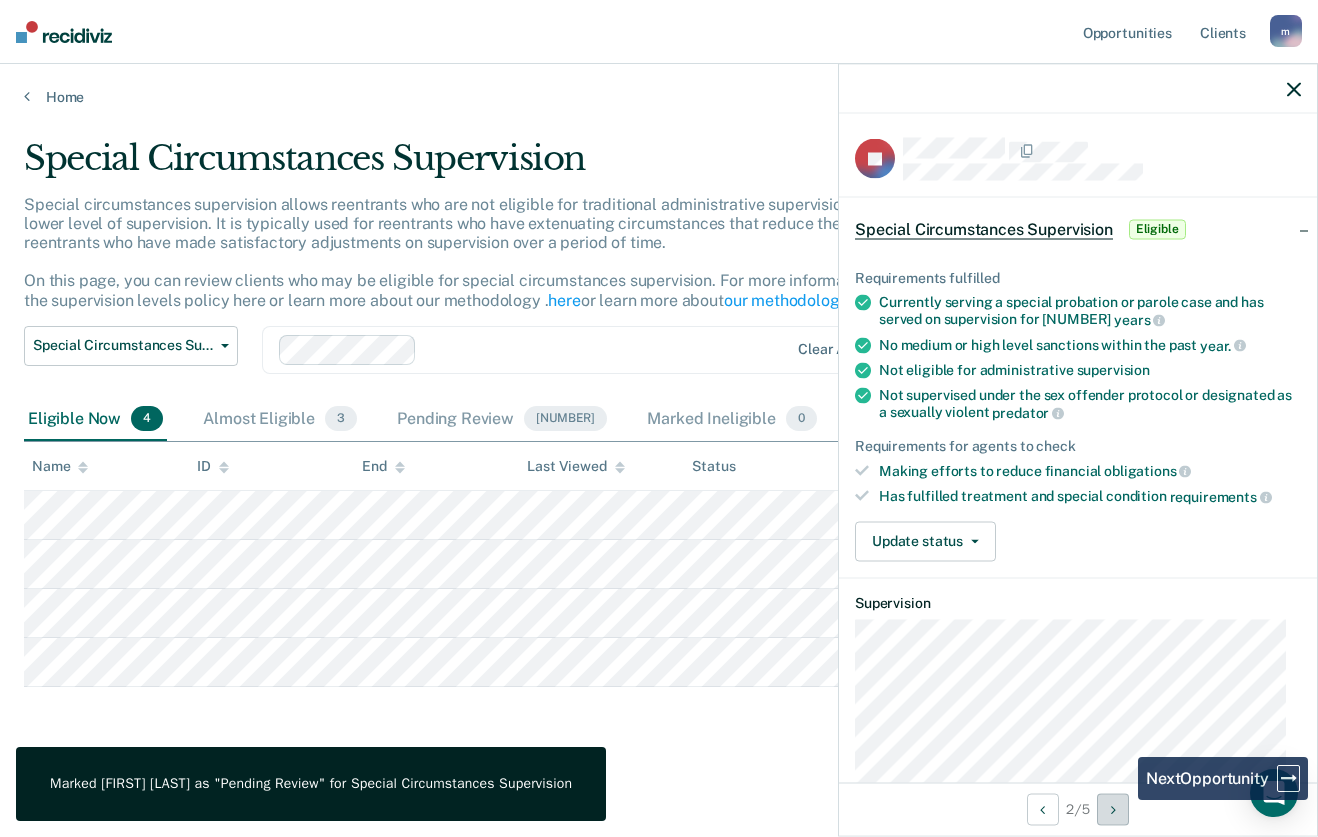 click at bounding box center [1113, 809] 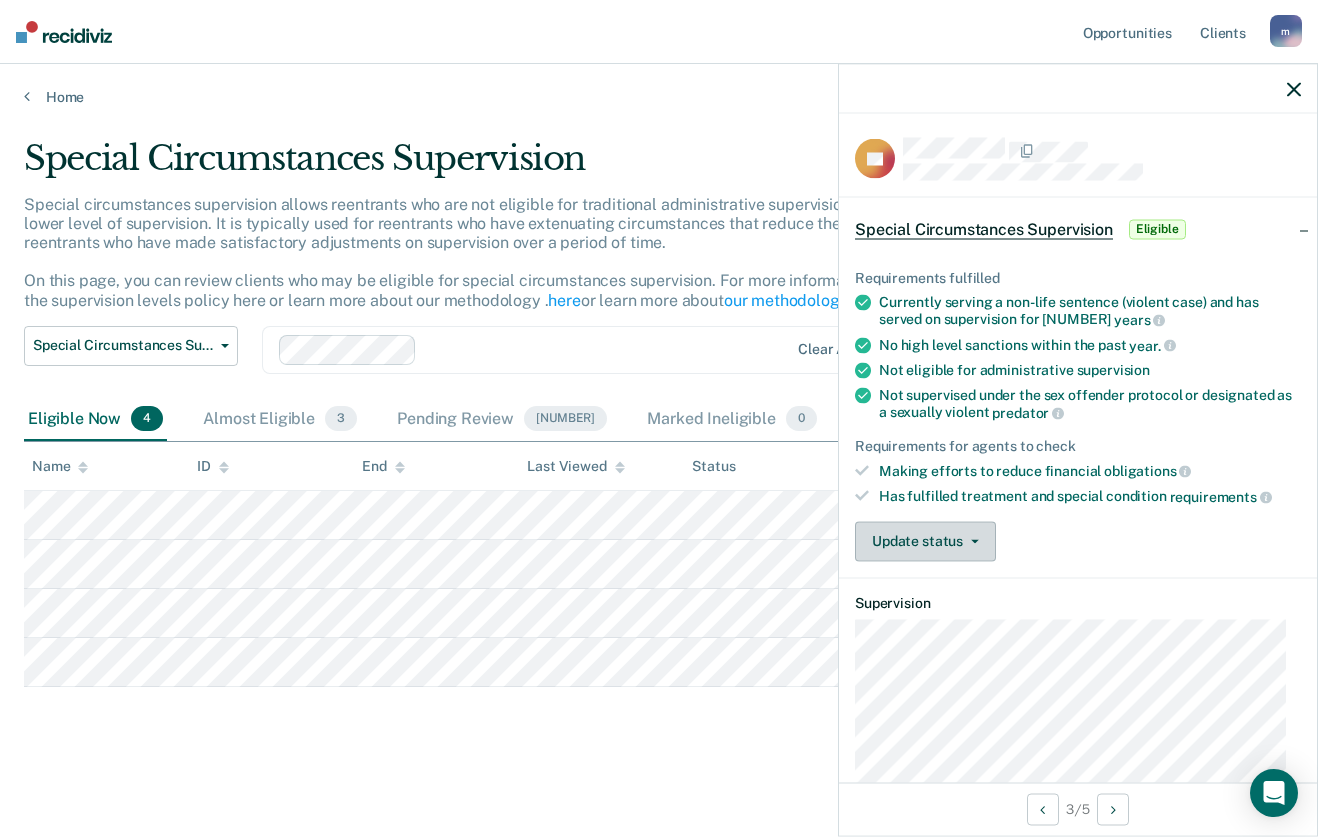 click at bounding box center [971, 541] 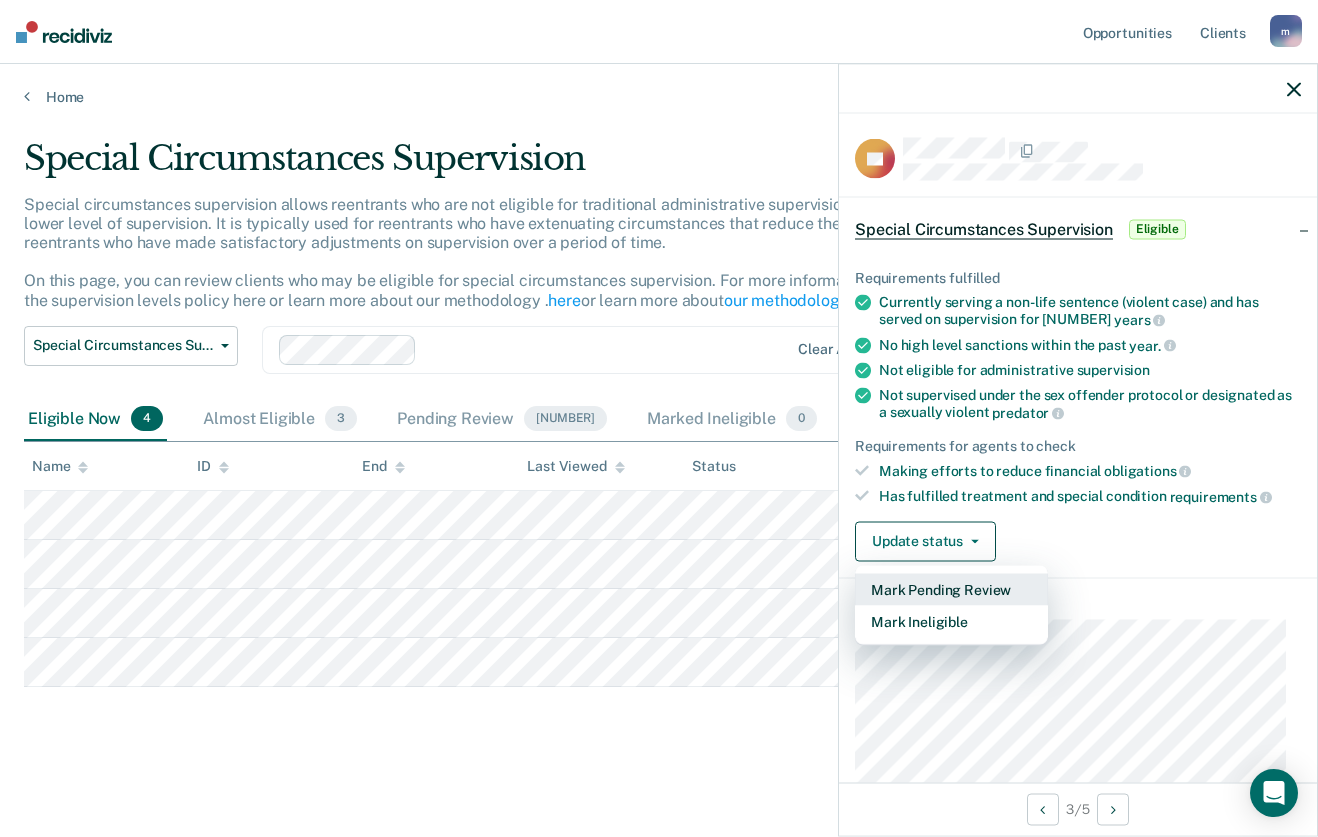 click on "Mark Pending Review" at bounding box center [951, 589] 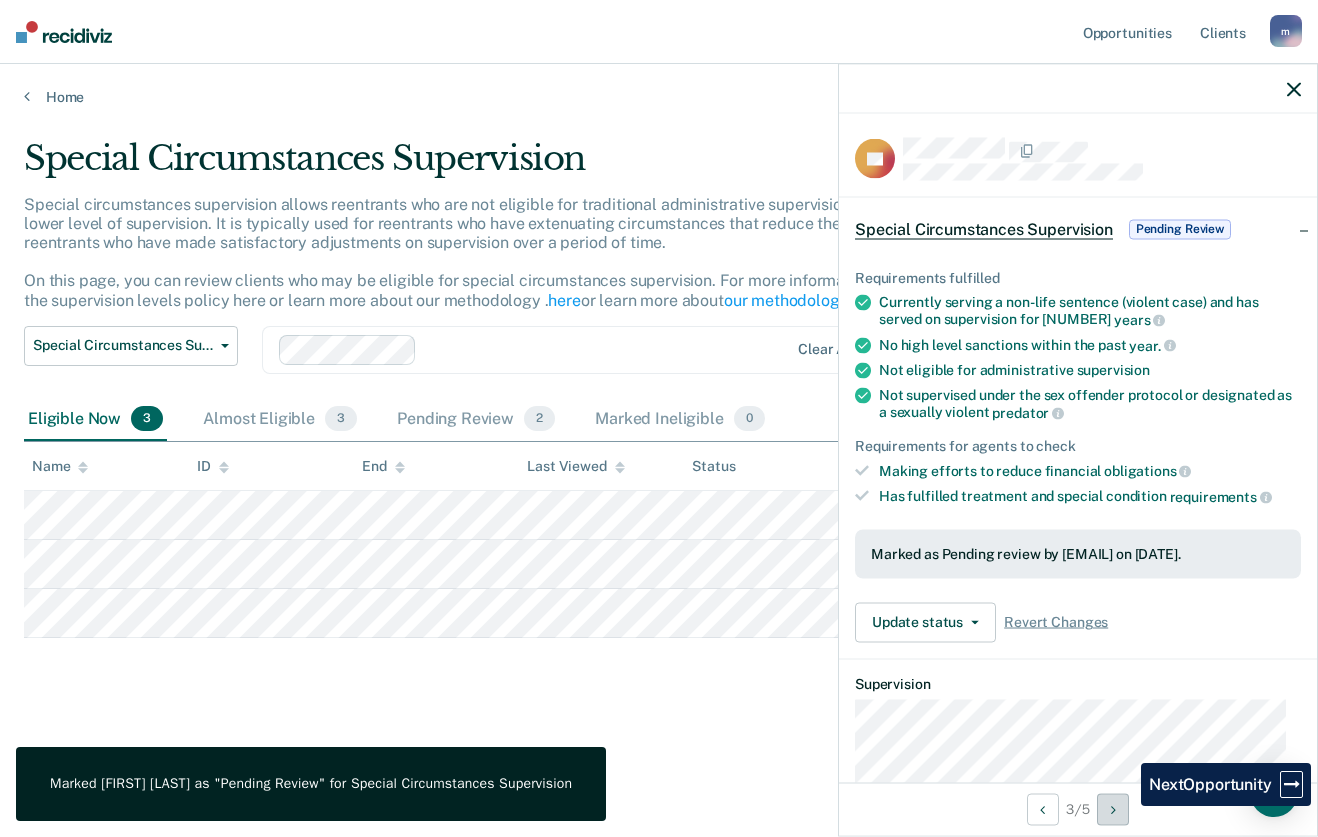 click at bounding box center (1113, 809) 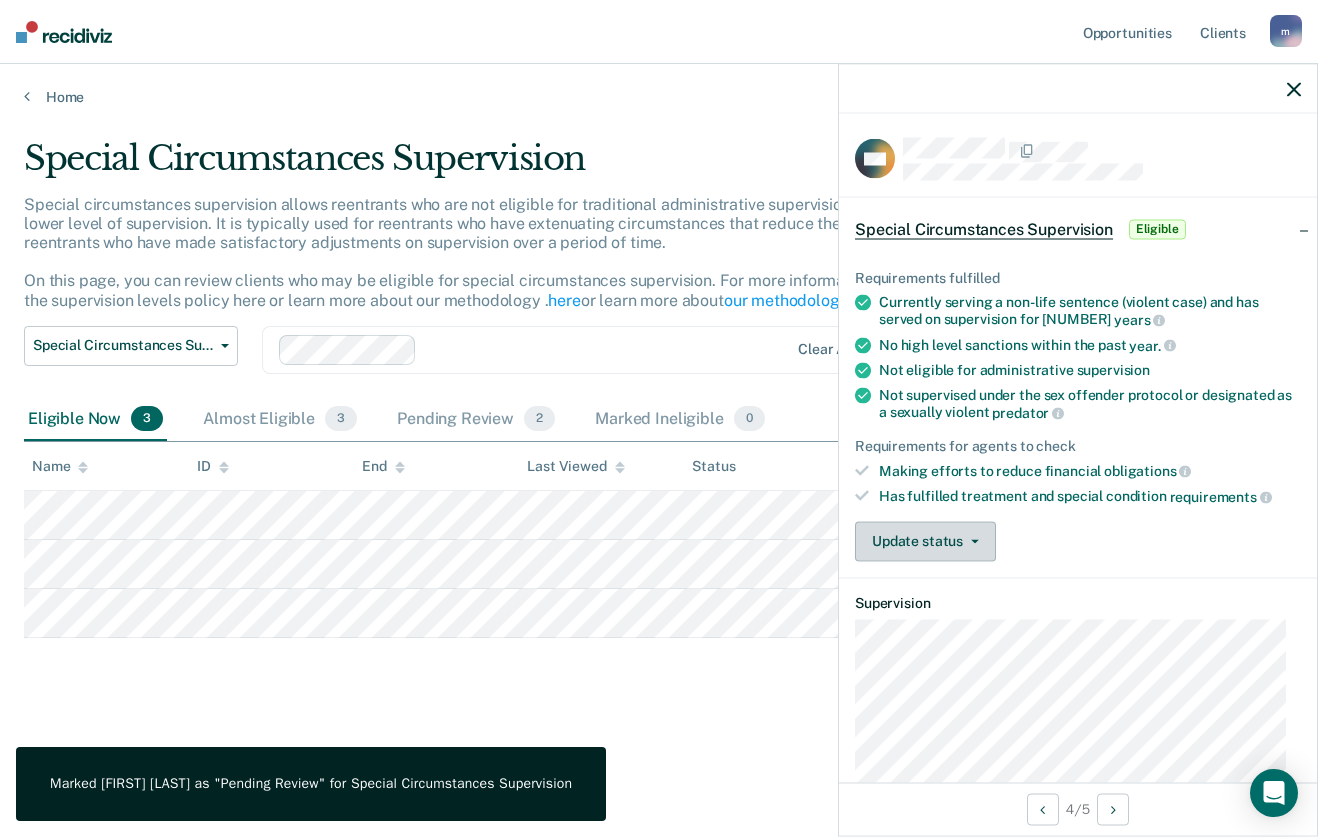 click on "Update status" at bounding box center (925, 541) 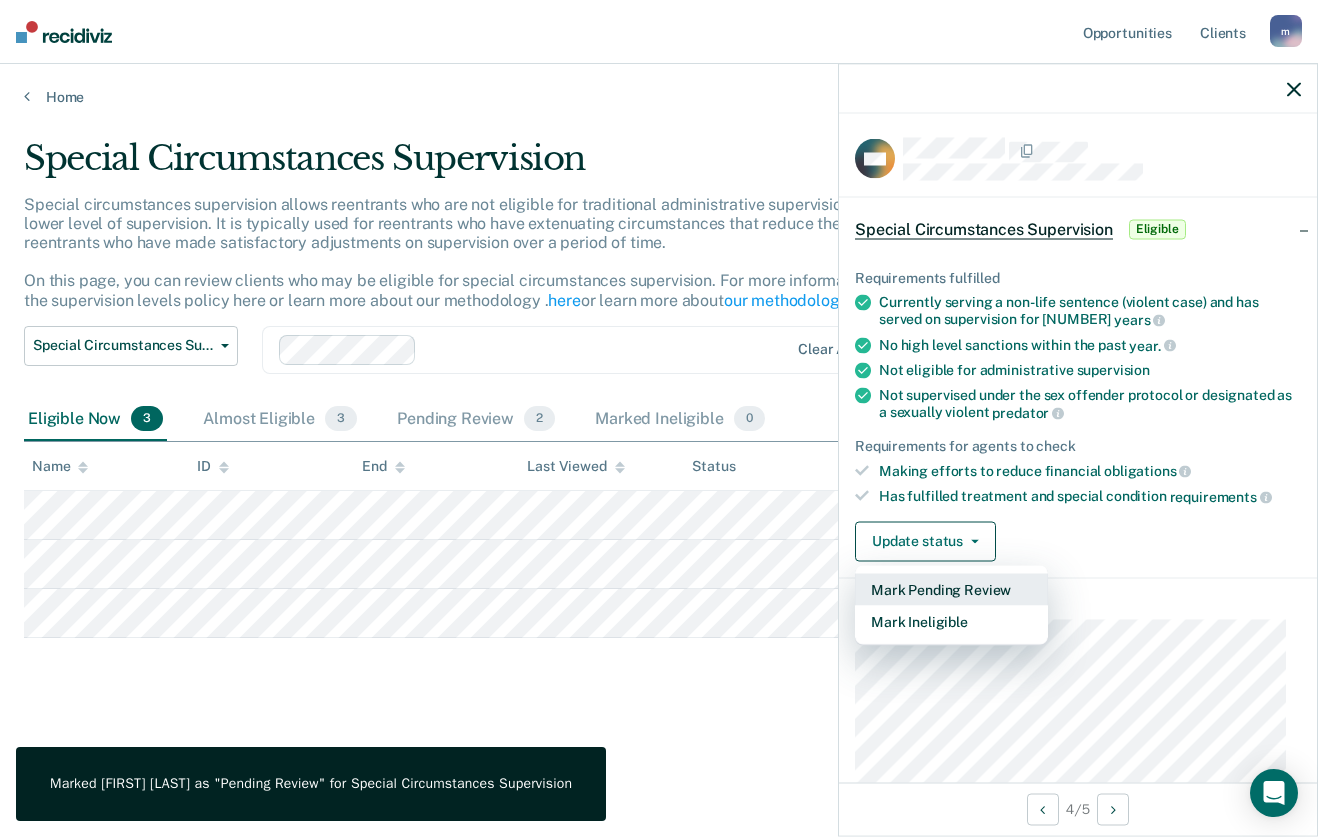 click on "Mark Pending Review" at bounding box center (951, 589) 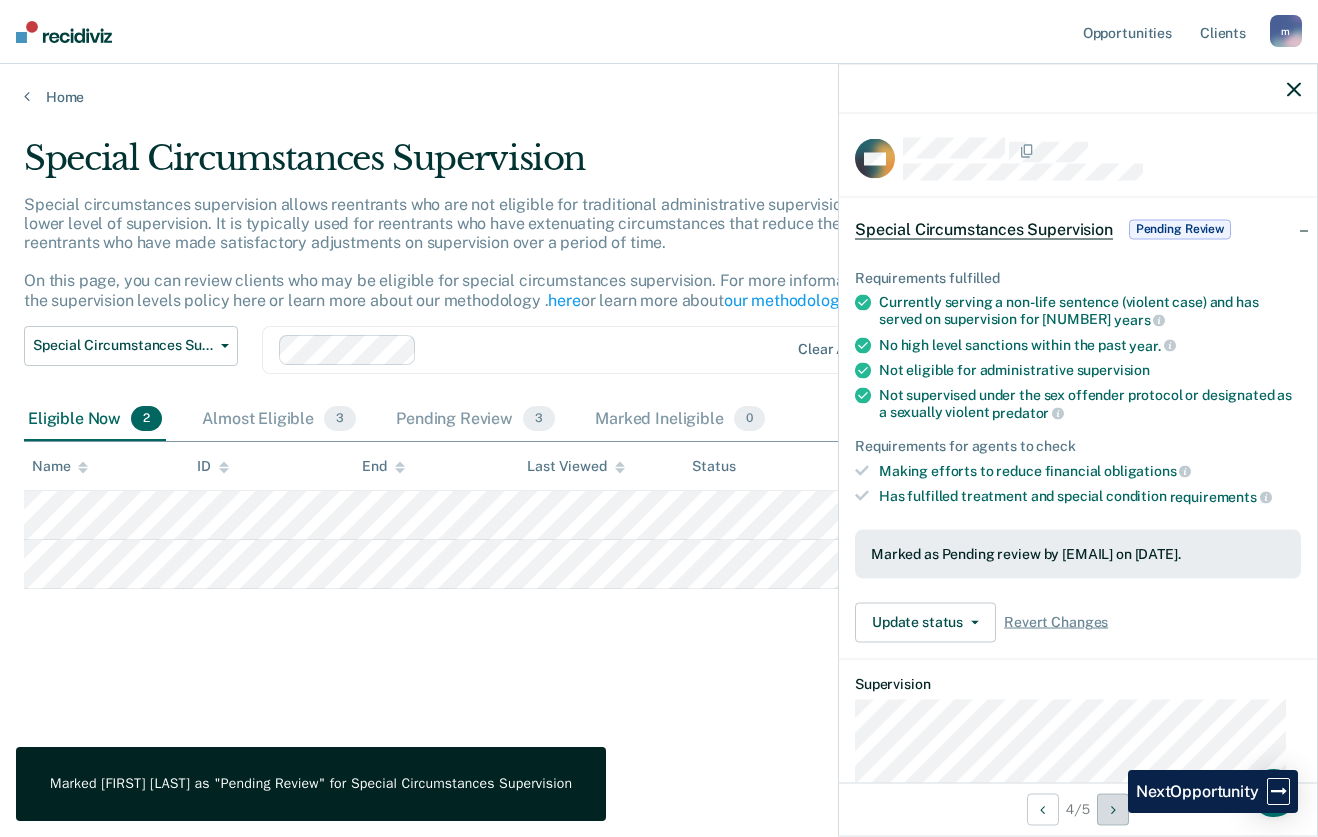 click at bounding box center [1113, 809] 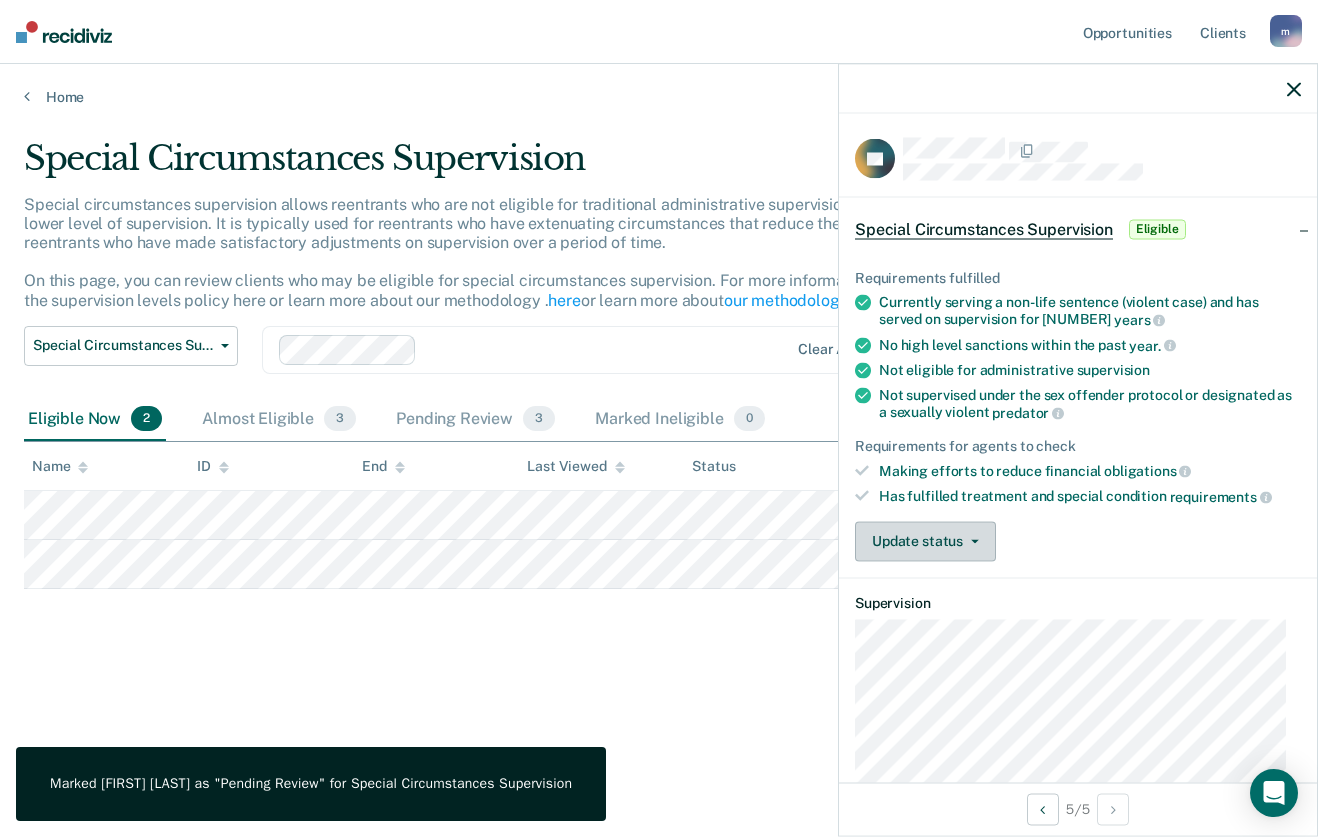 click on "Update status" at bounding box center (925, 541) 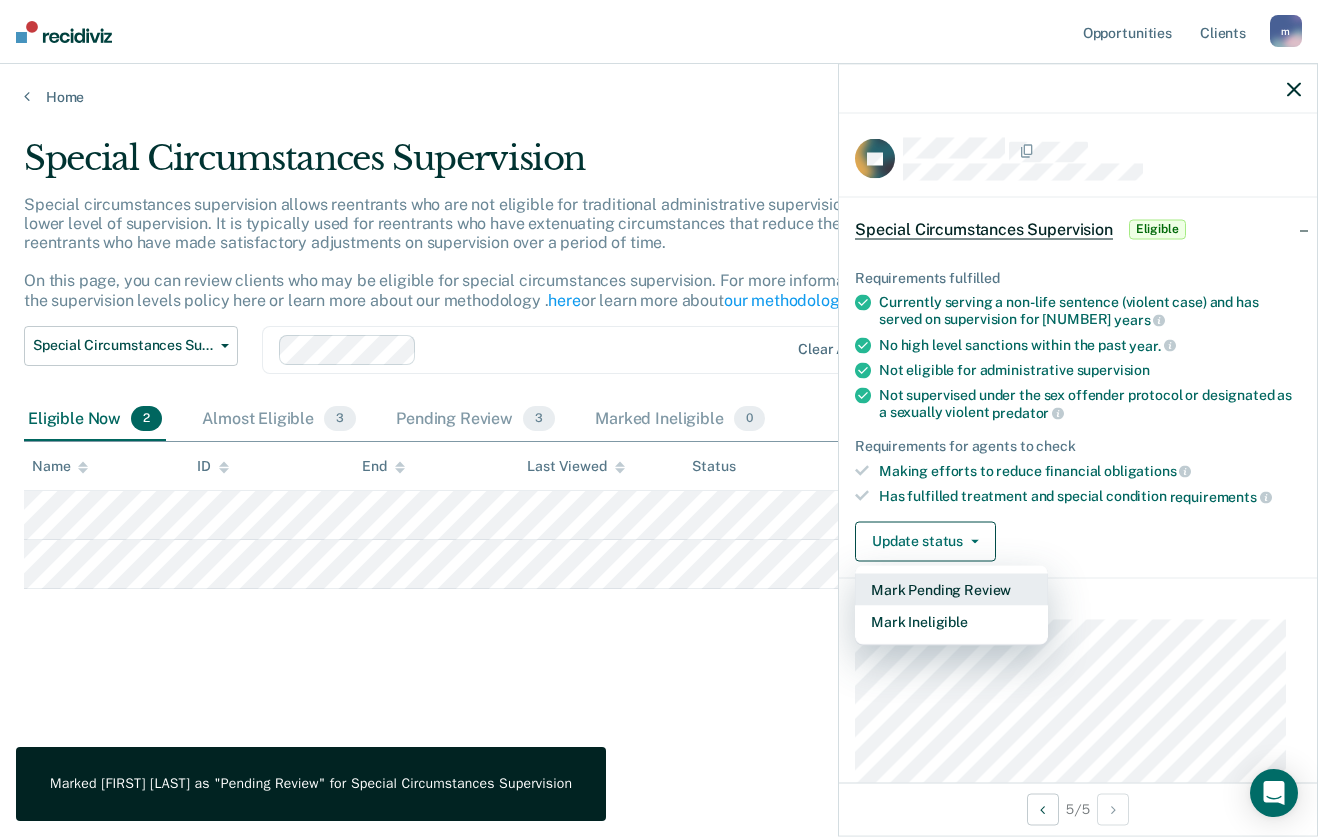 click on "Mark Pending Review" at bounding box center (951, 589) 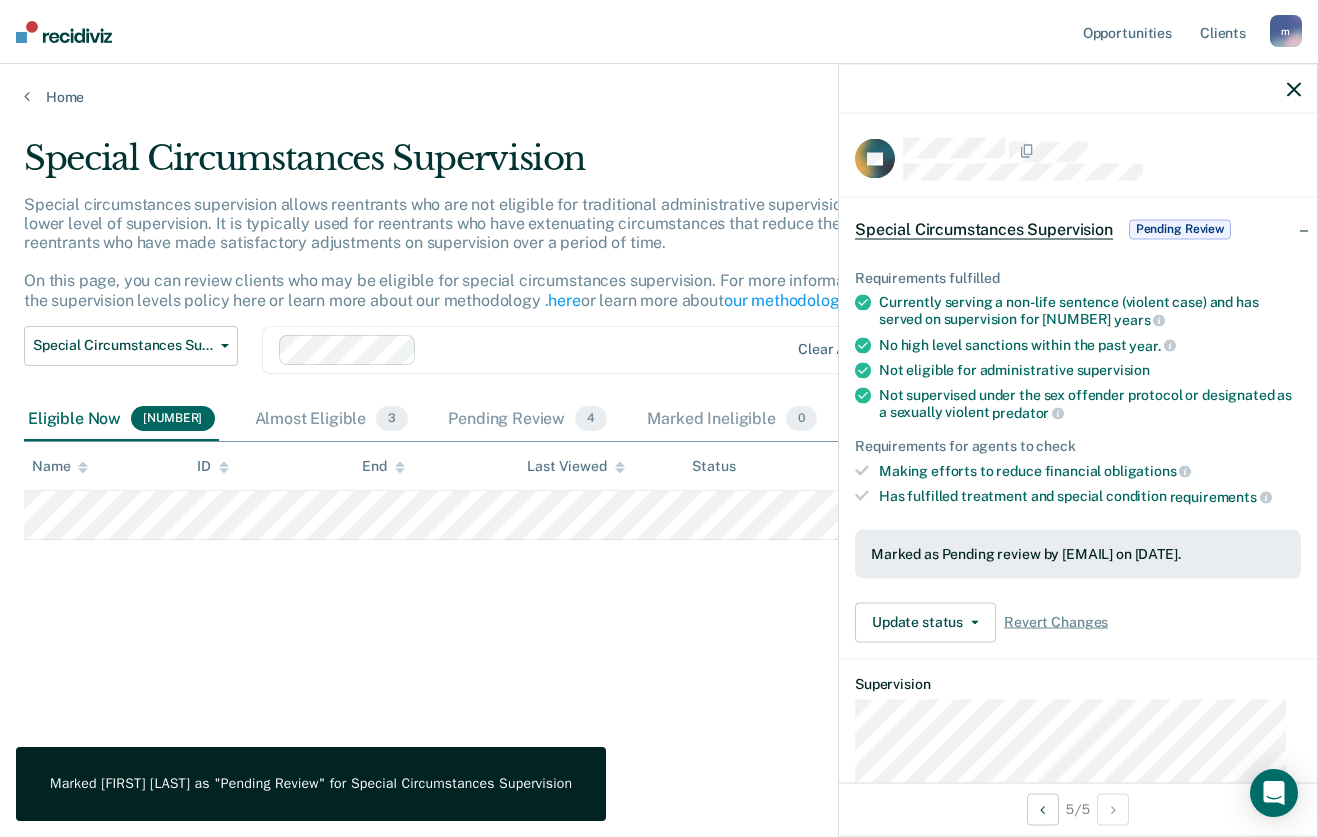 click on "Special Circumstances Supervision Special circumstances supervision allows reentrants who are not eligible for traditional administrative supervision to be supervised at a lower level of supervision. It is typically used for reentrants who have extenuating circumstances that reduce the risk of re-offending or reentrants who have made satisfactory adjustments on supervision over a period of time. On this page, you can review clients who may be eligible for special circumstances supervision. For more information, please refer to the supervision levels policy here or learn more about our methodology . Special Circumstances Supervision Administrative Supervision Special Circumstances Supervision Clear Agents Eligible Now [NUMBER] Almost Eligible [NUMBER] Pending Review [NUMBER] Marked Ineligible [NUMBER]
To pick up a draggable item, press the space bar.
While dragging, use the arrow keys to move the item.
Press space again to drop the item in its new position, or press escape to cancel.
Name ID End Last Viewed Status" at bounding box center (659, 412) 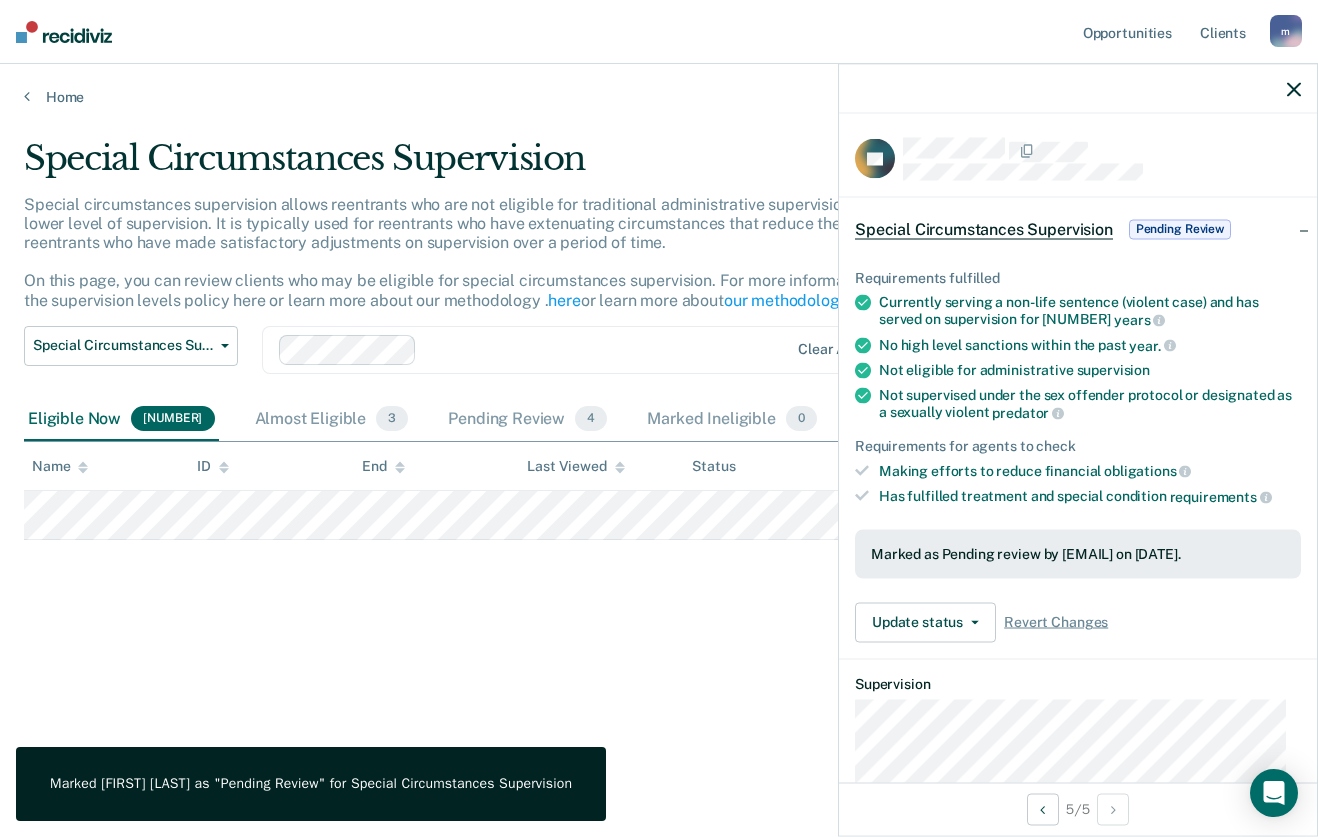 click at bounding box center (1294, 89) 